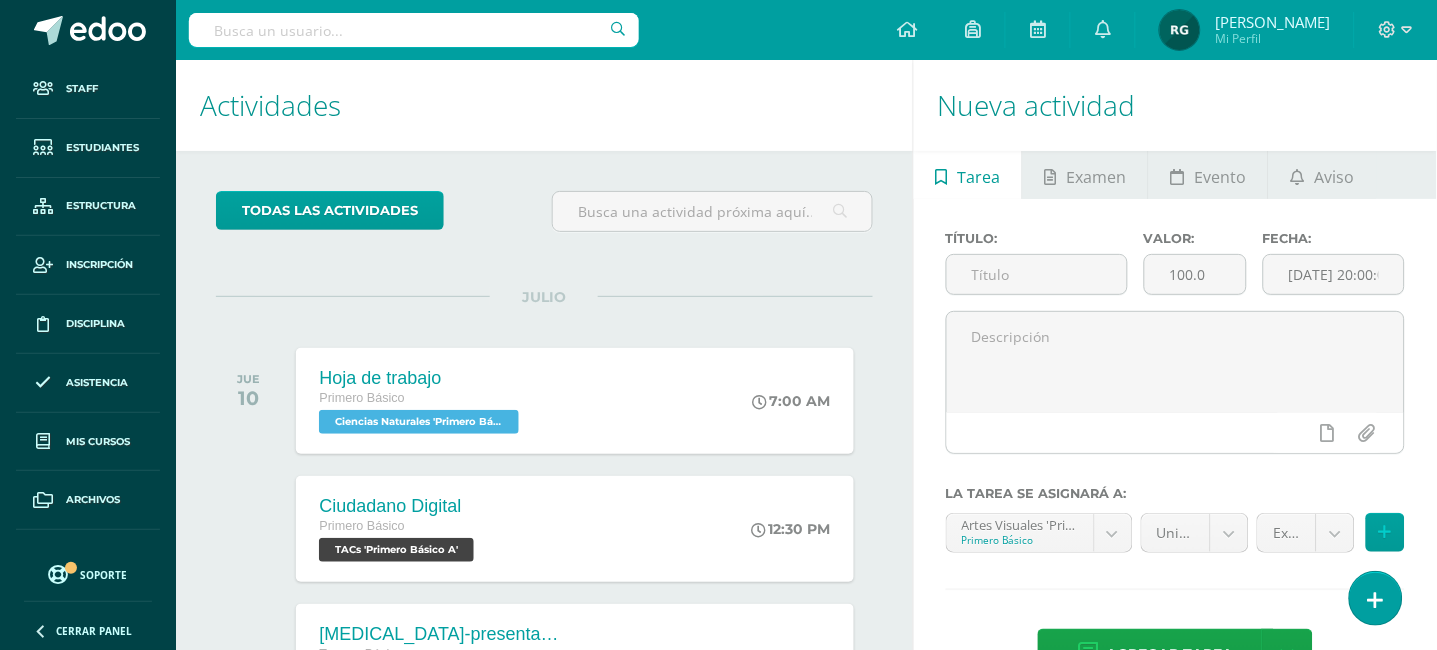 scroll, scrollTop: 0, scrollLeft: 0, axis: both 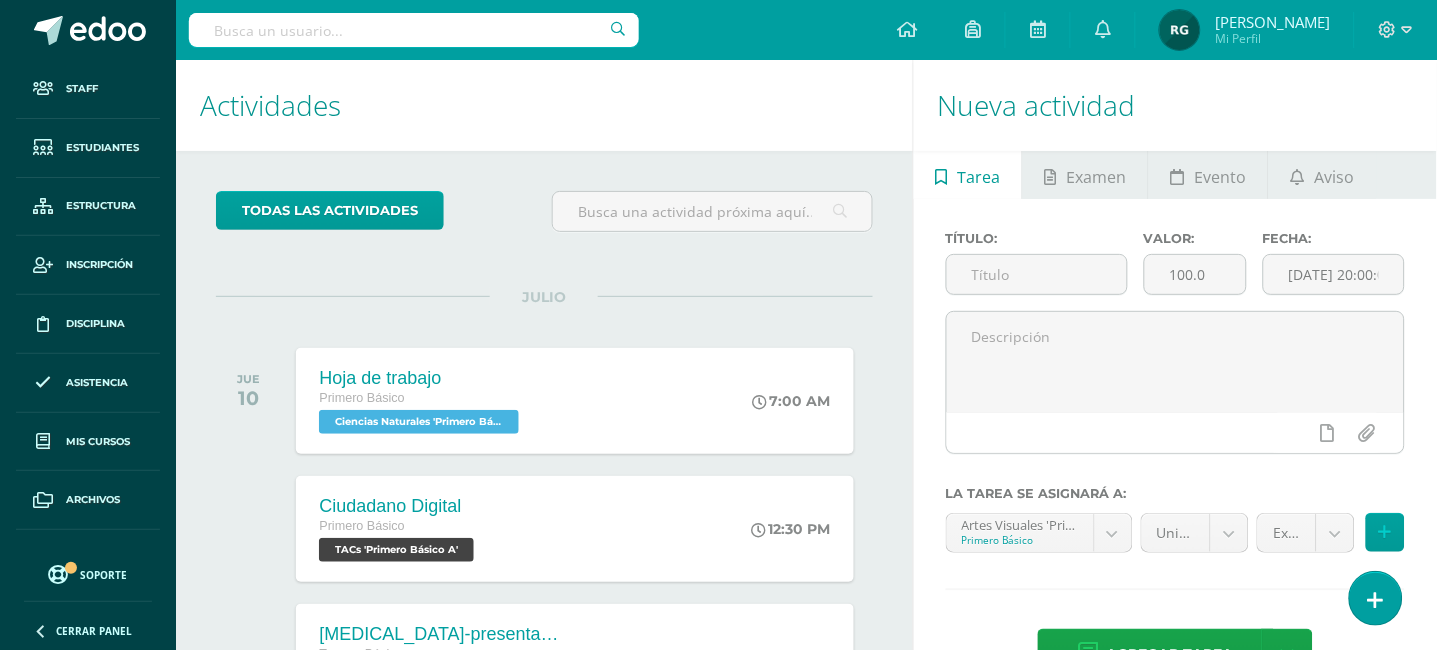click at bounding box center [414, 30] 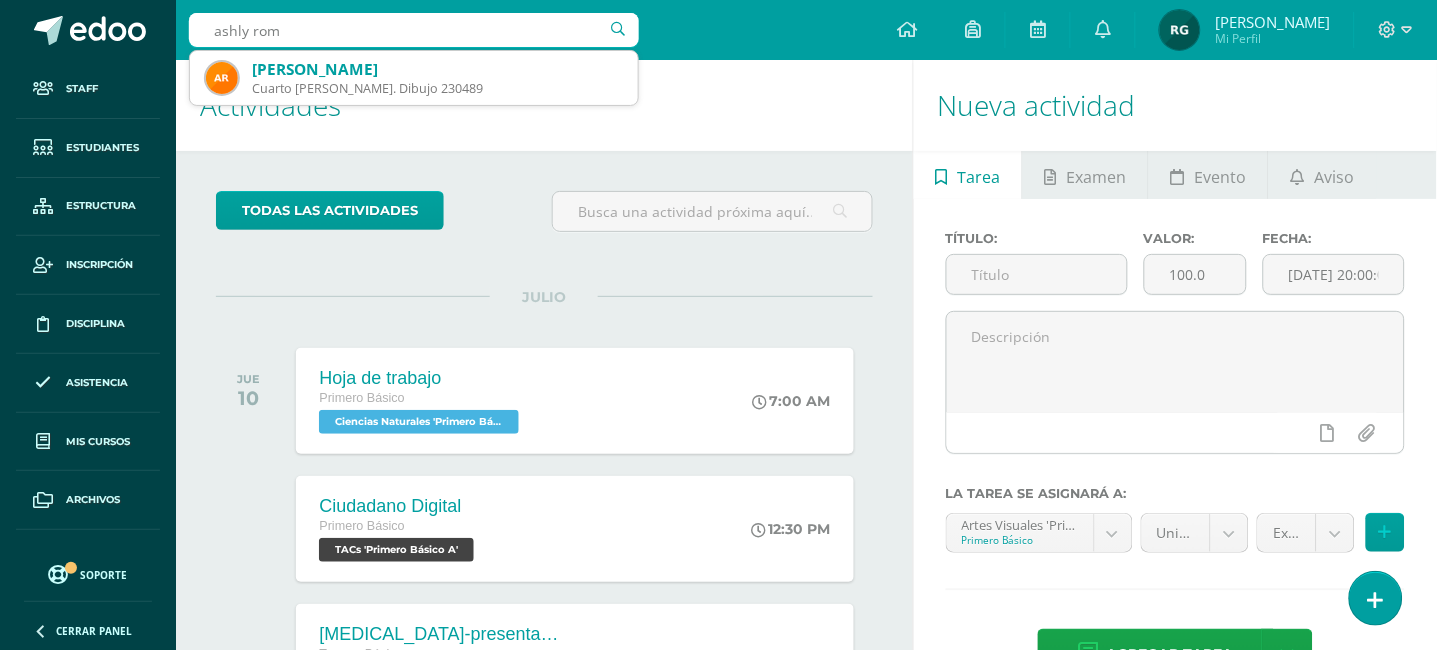 type on "ashly roma" 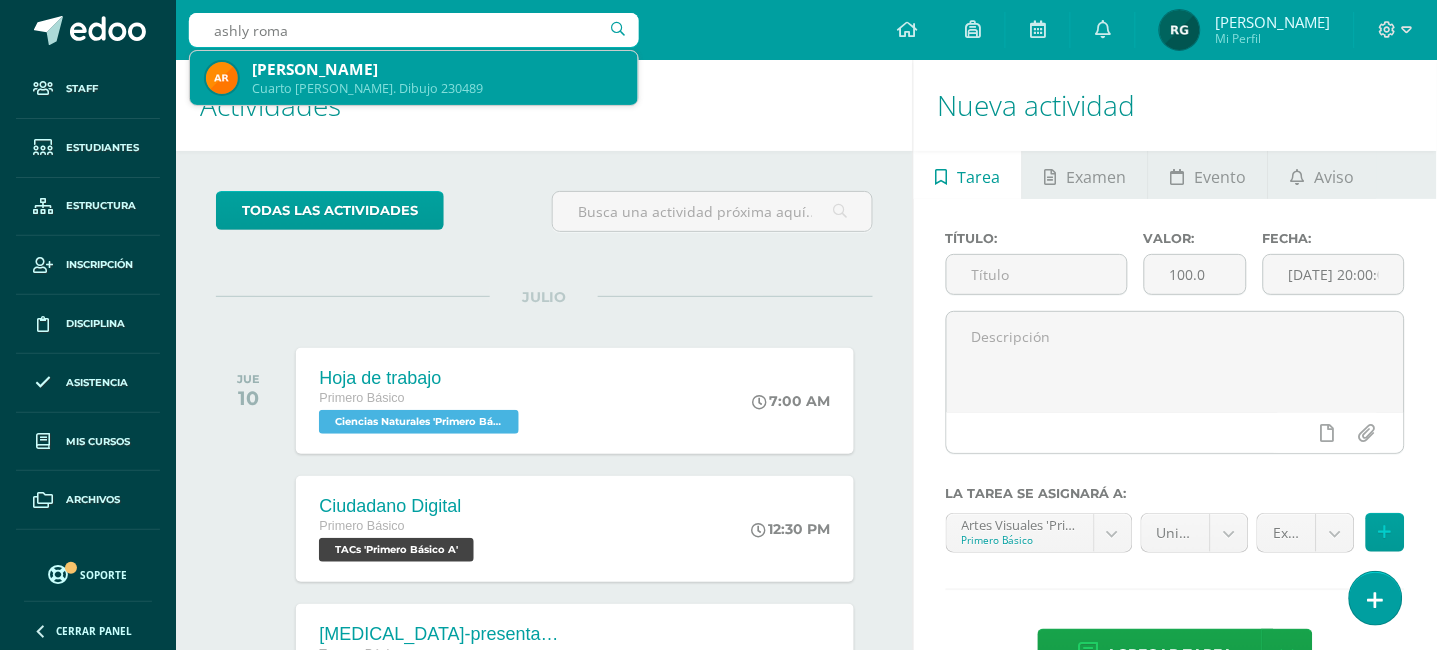 click on "Ashley Susel Román Rosales" at bounding box center (437, 69) 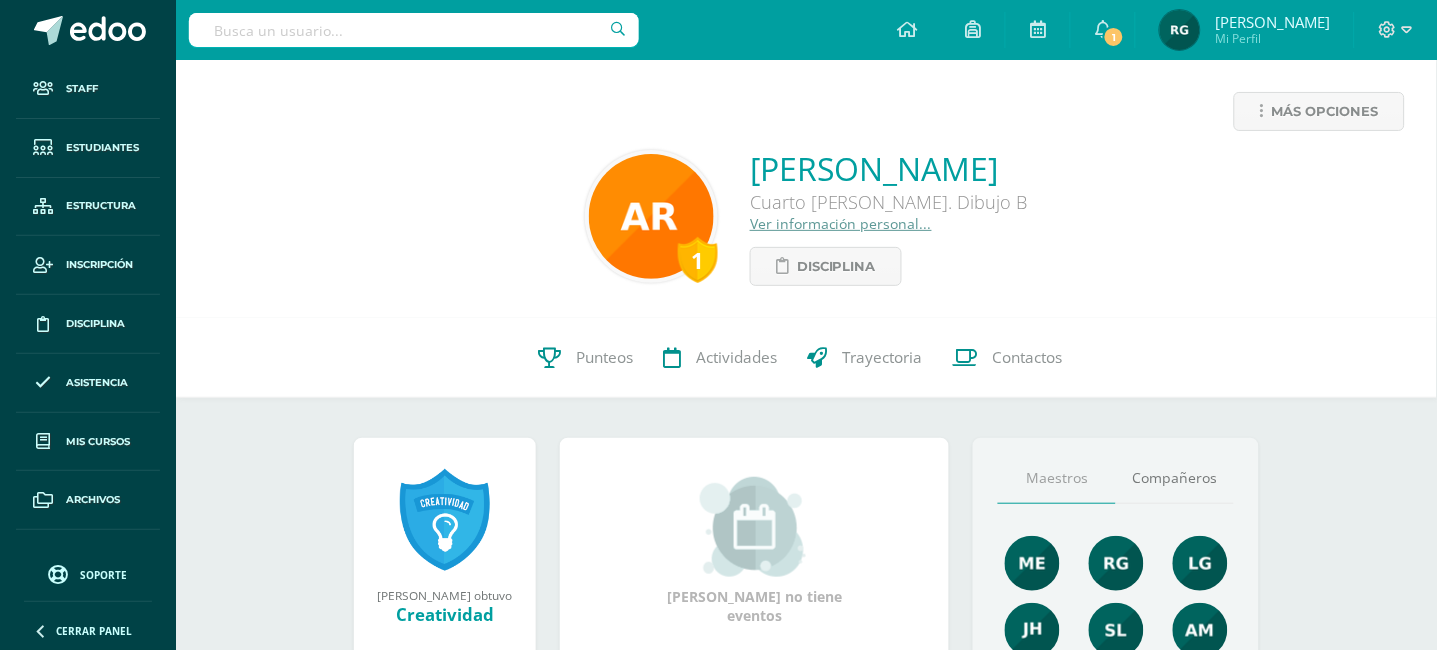scroll, scrollTop: 0, scrollLeft: 0, axis: both 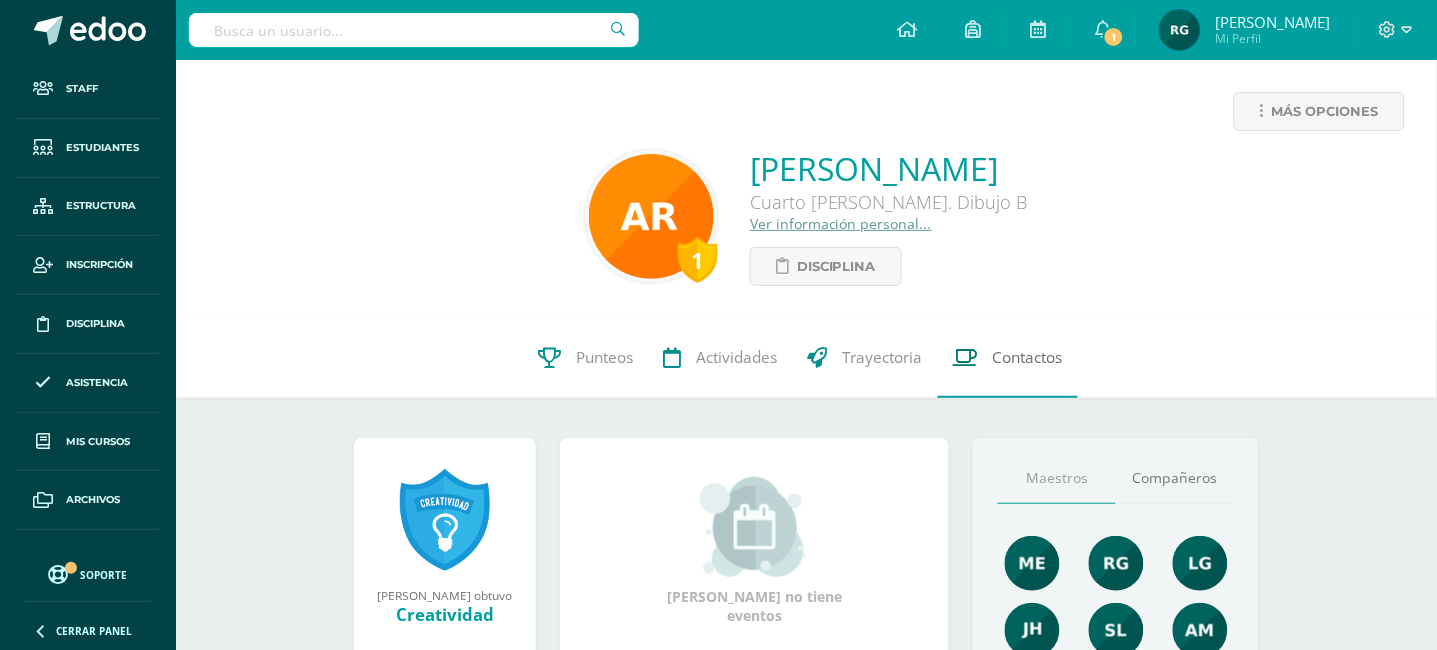 click on "Contactos" at bounding box center [1028, 357] 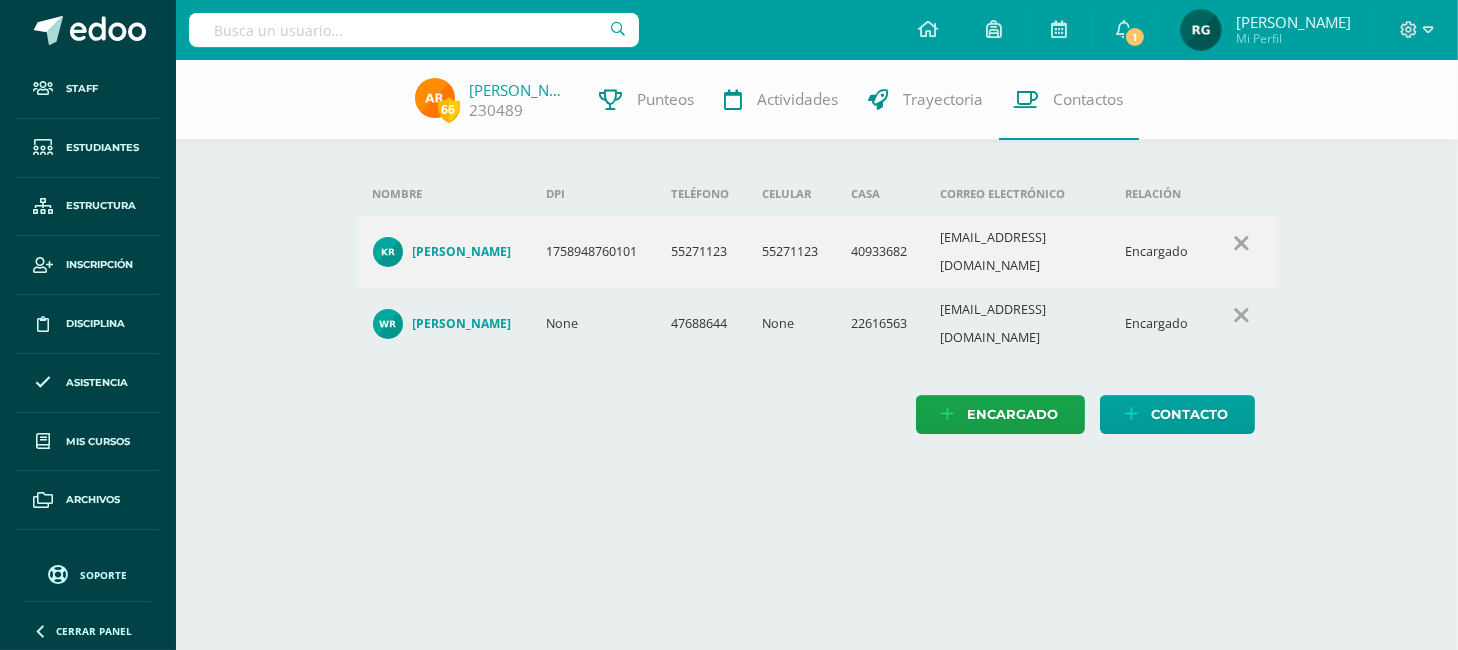 scroll, scrollTop: 0, scrollLeft: 0, axis: both 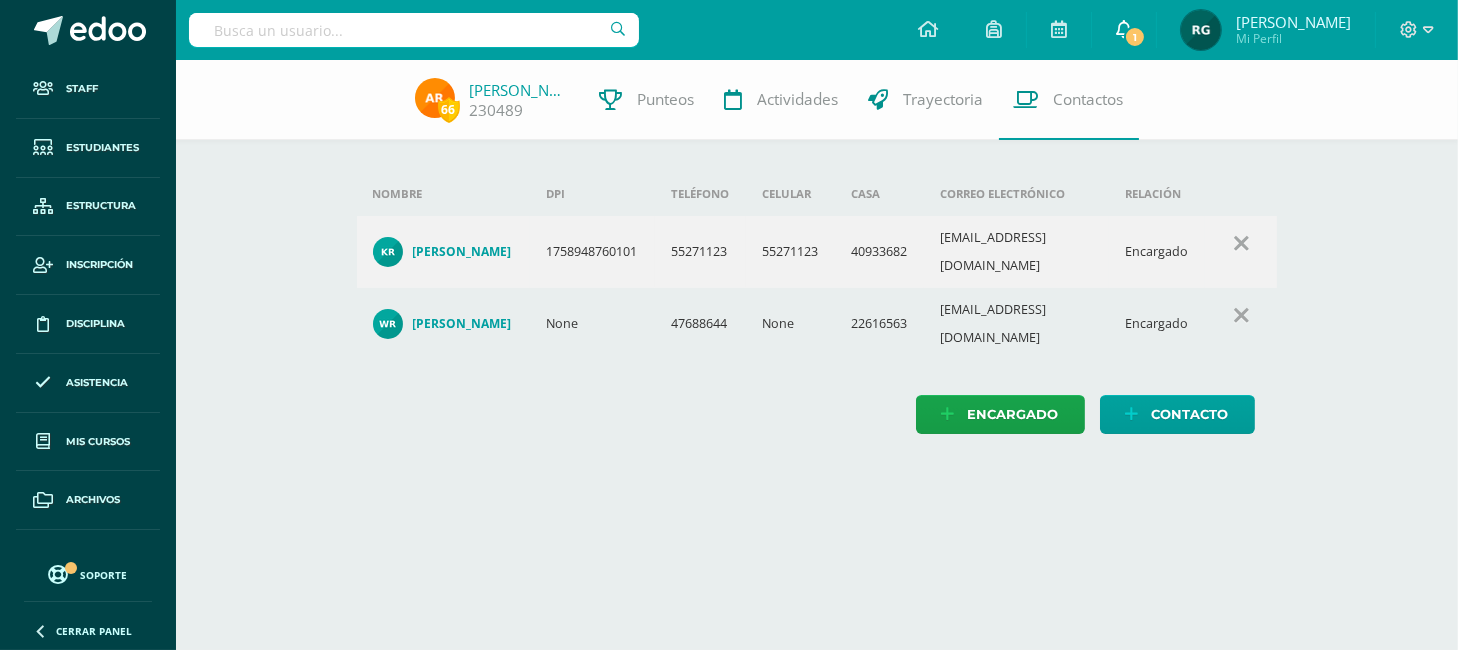 click on "1" at bounding box center [1135, 37] 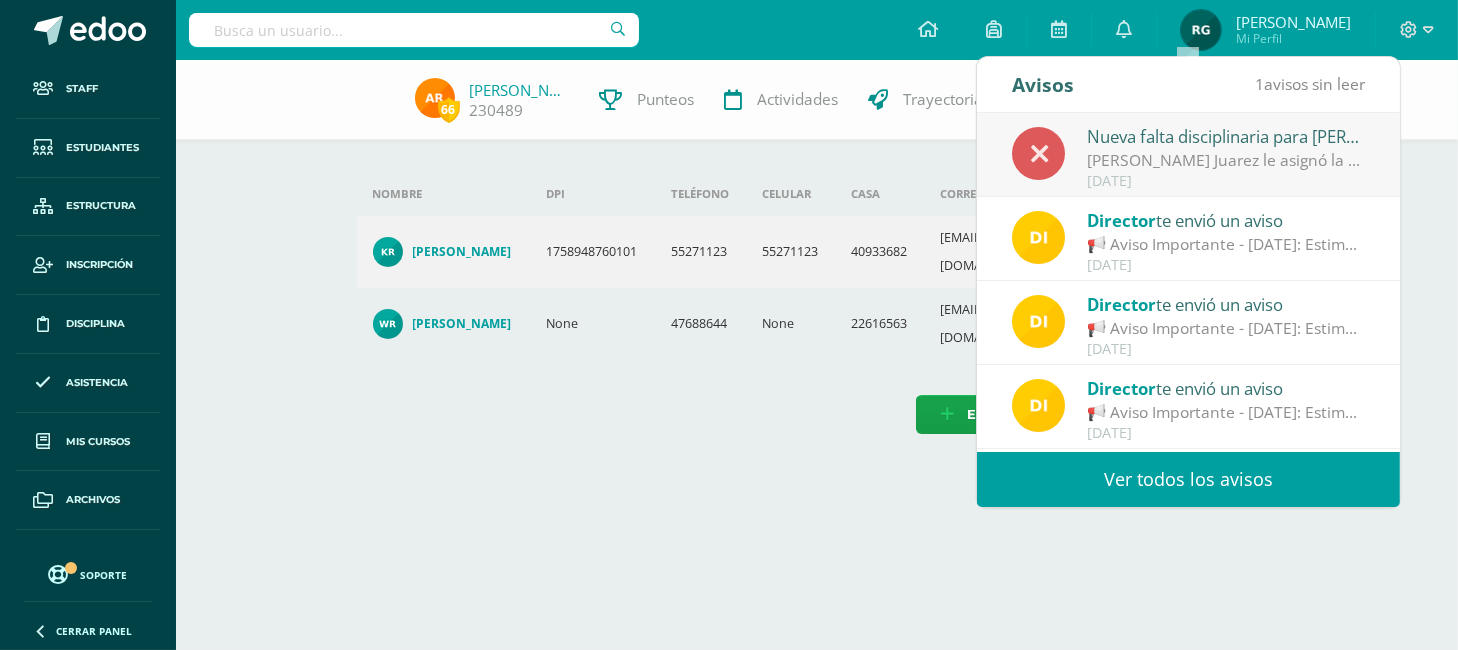 click on "Ver todos los avisos" at bounding box center [1188, 479] 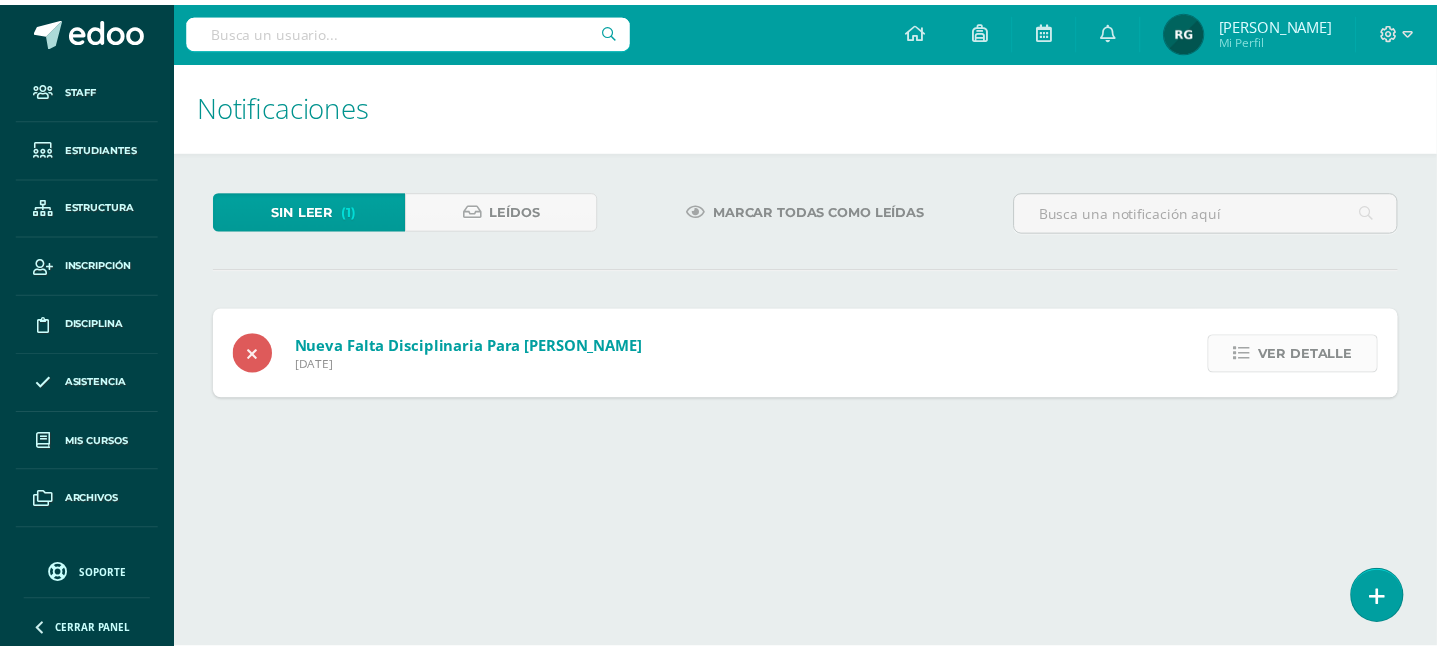 scroll, scrollTop: 0, scrollLeft: 0, axis: both 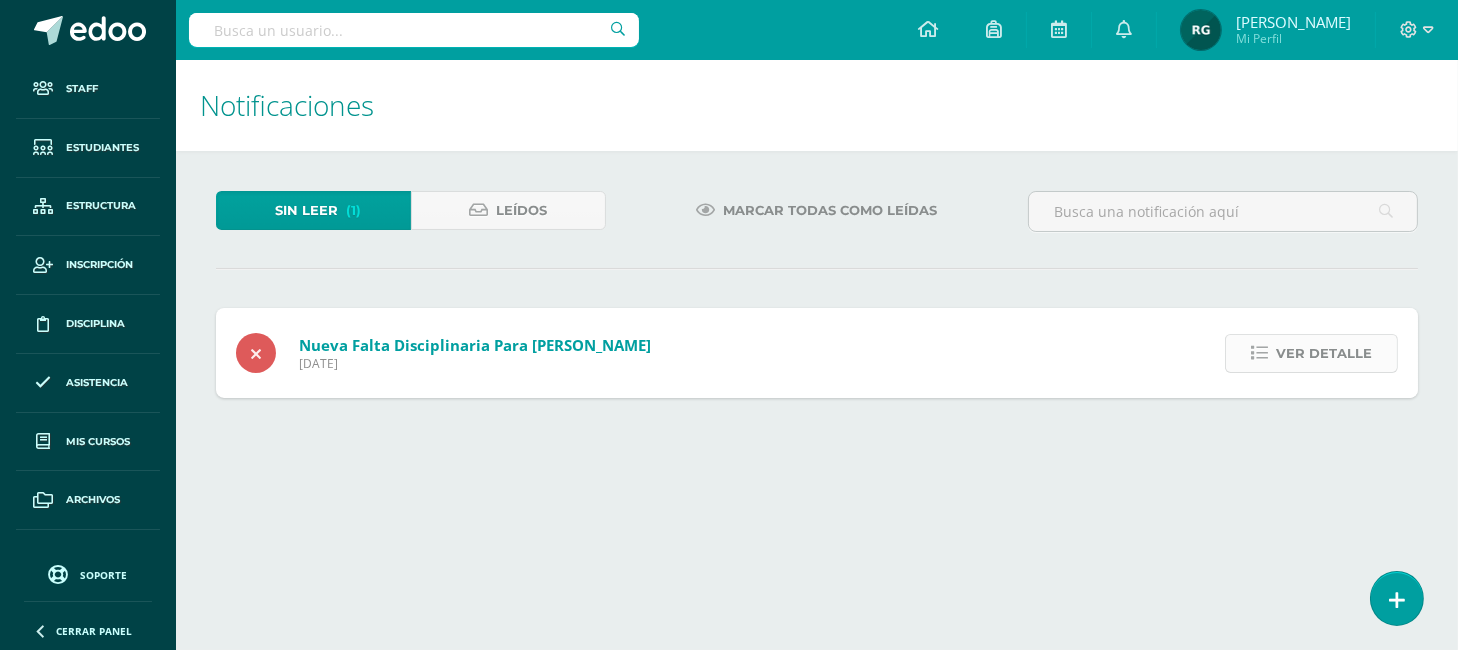 click on "Ver detalle" at bounding box center [1324, 353] 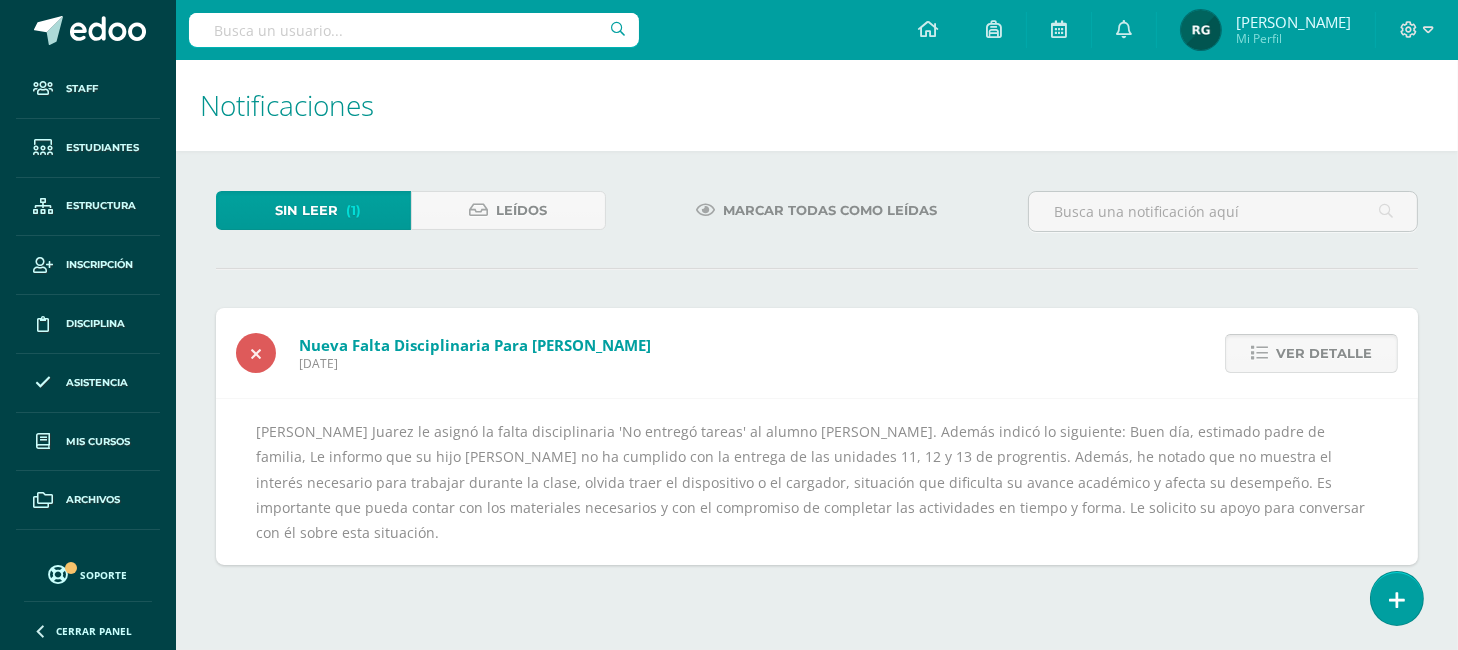 click on "Ver detalle" at bounding box center [1324, 353] 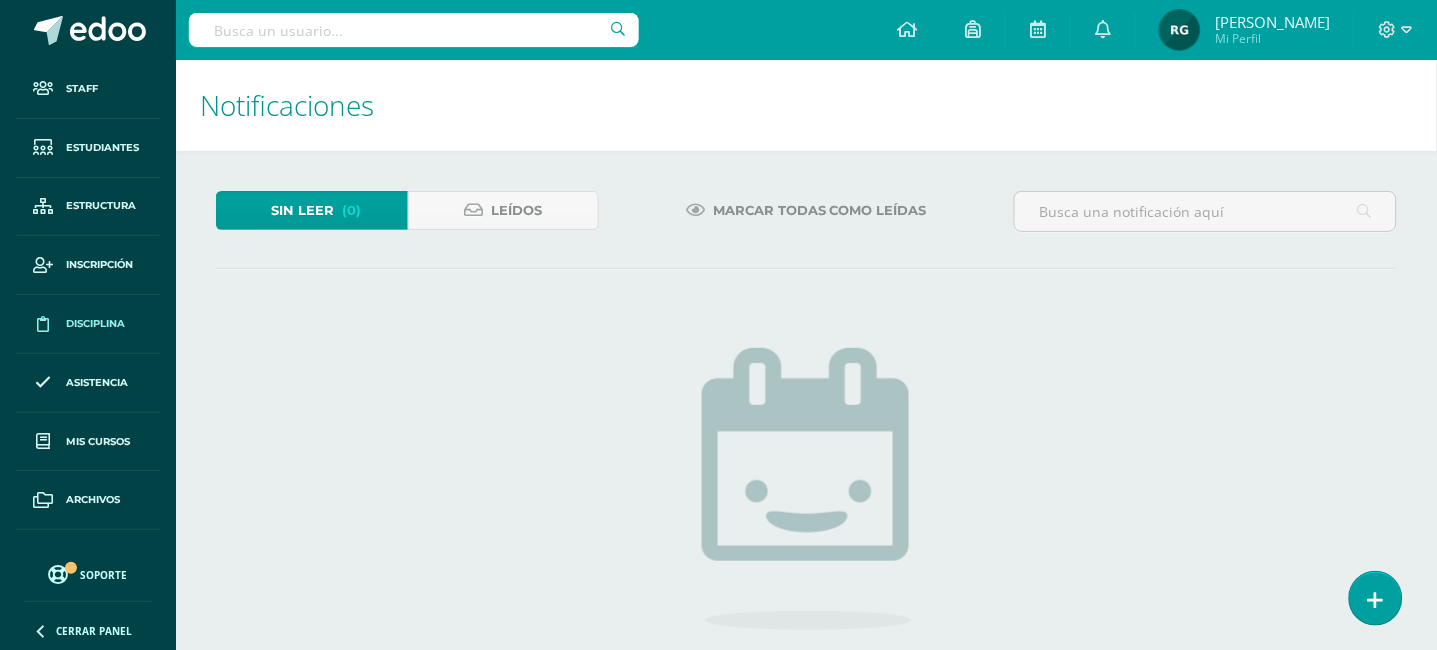 click on "Disciplina" at bounding box center [95, 324] 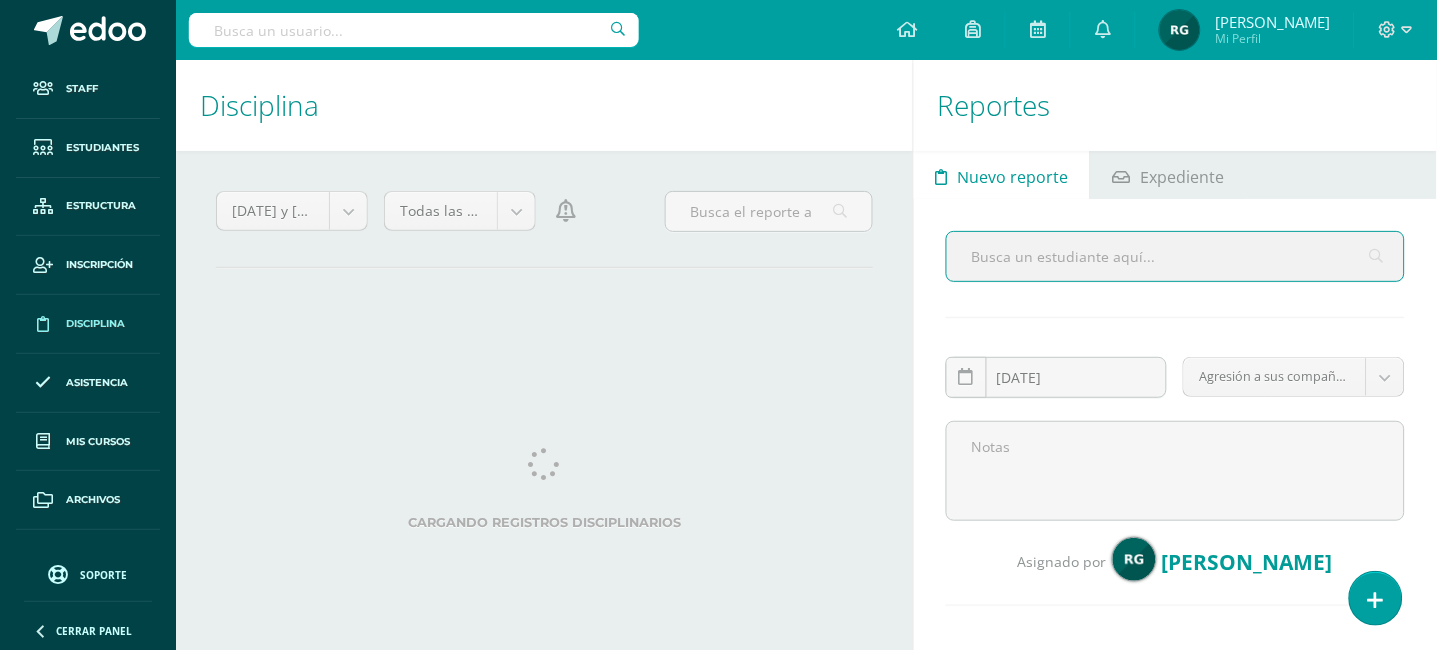 scroll, scrollTop: 0, scrollLeft: 0, axis: both 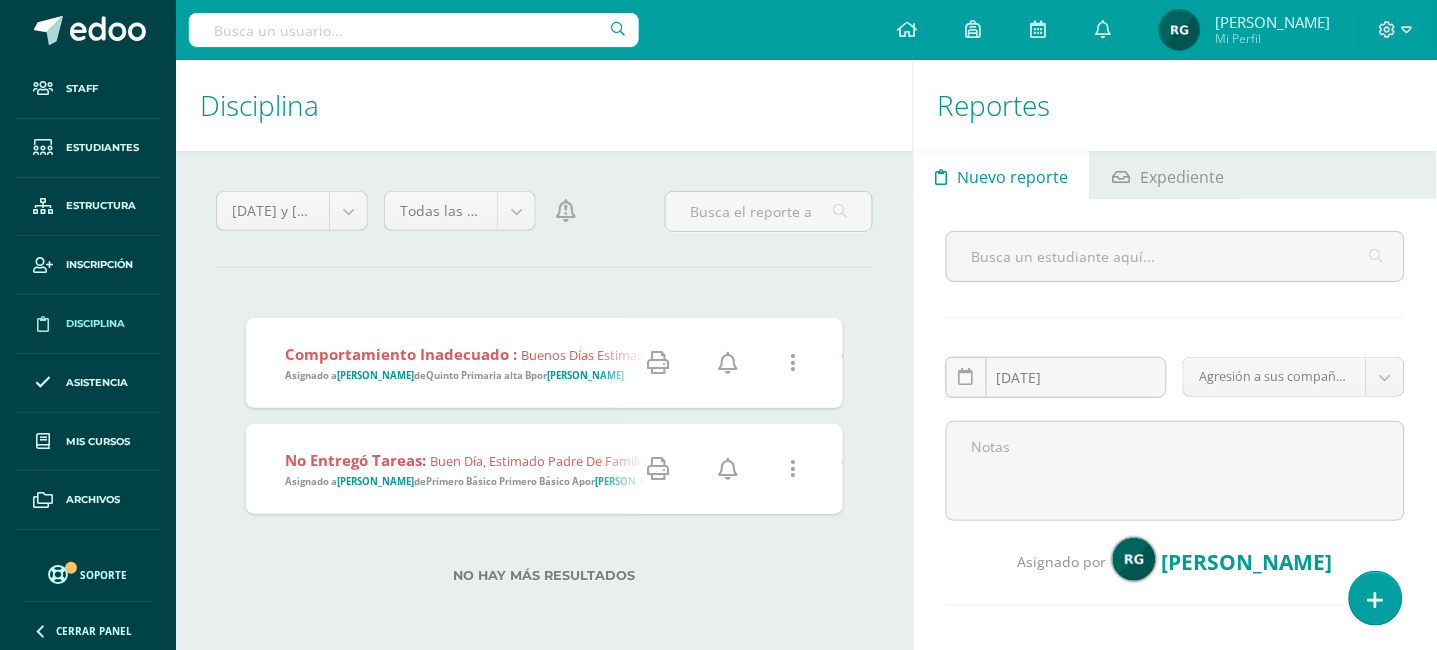 click at bounding box center [729, 469] 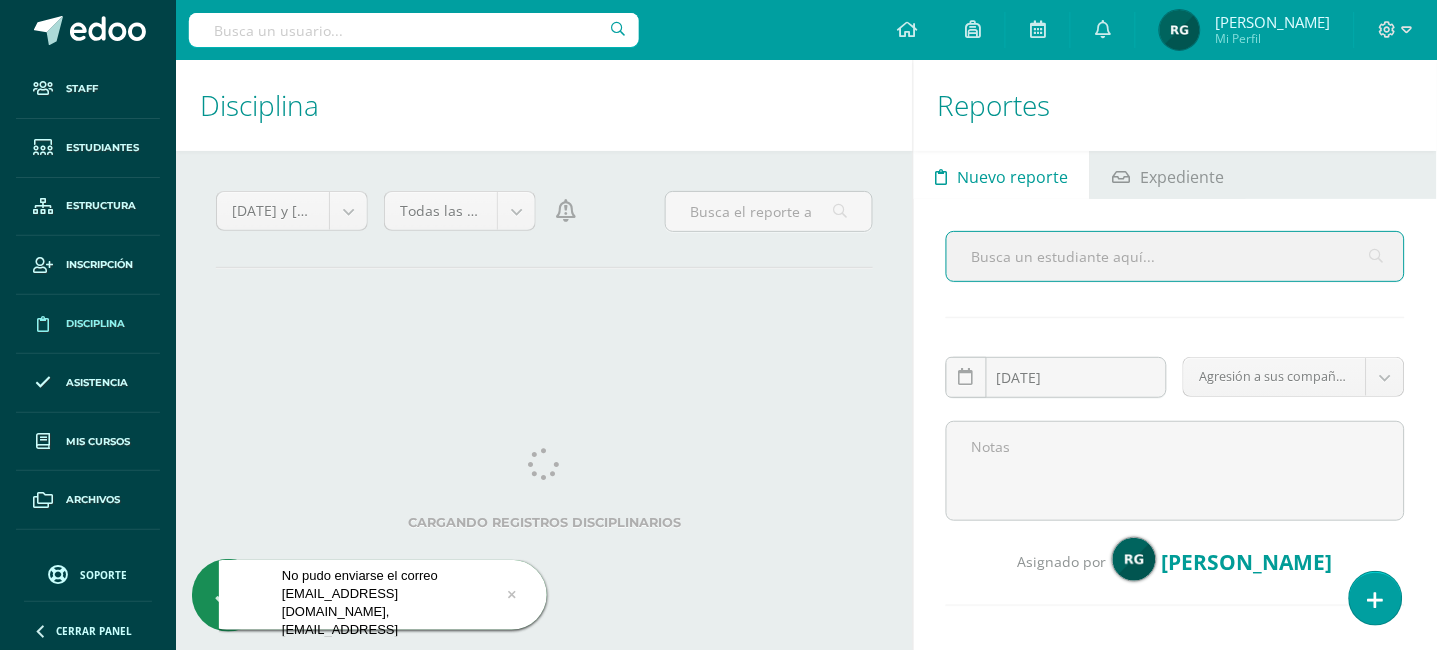 scroll, scrollTop: 0, scrollLeft: 0, axis: both 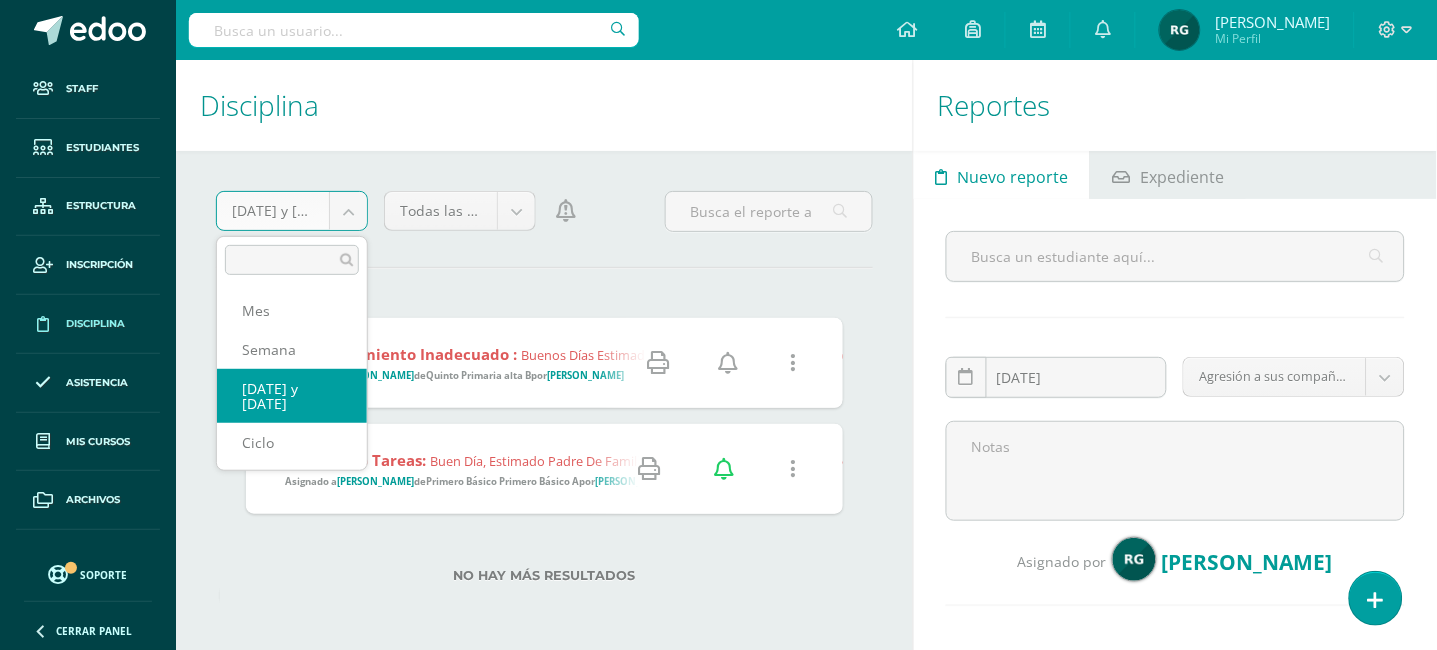 click on "Falta disciplinaria notificada exitosamente         No pudo enviarse el correo alejandro26072013@gmail.com,alejandro26072013@gmail.com         Staff Estudiantes Estructura Inscripción Disciplina Asistencia Mis cursos Archivos Reportes Soporte
Ayuda
Reportar un problema
Centro de ayuda
Últimas actualizaciones
10+ Cerrar panel
Comunicación y lenguaje
Primero
Básico
"A"
Actividades Estudiantes Planificación Dosificación
Educación Musical
Primero
Básico
"A"
Actividades Estudiantes Planificación Dosificación Actividades Estudiantes Mi Perfil" at bounding box center (718, 325) 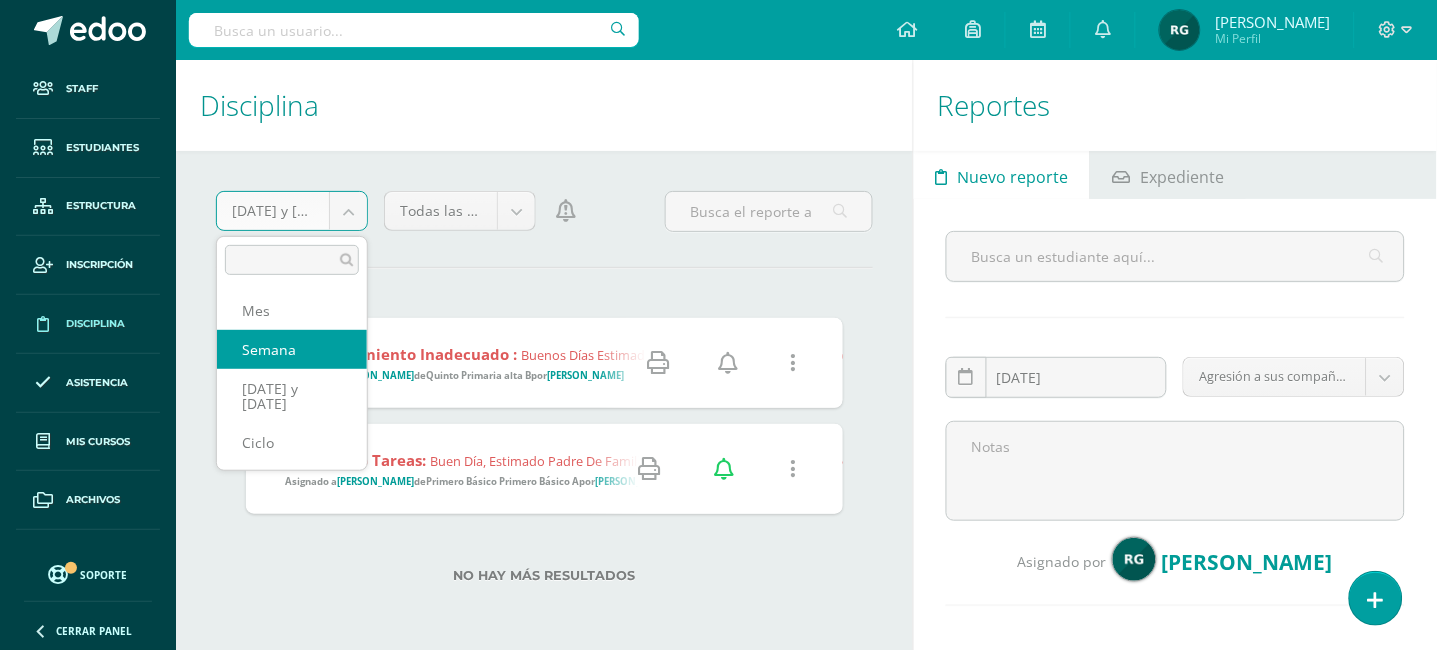 select on "week" 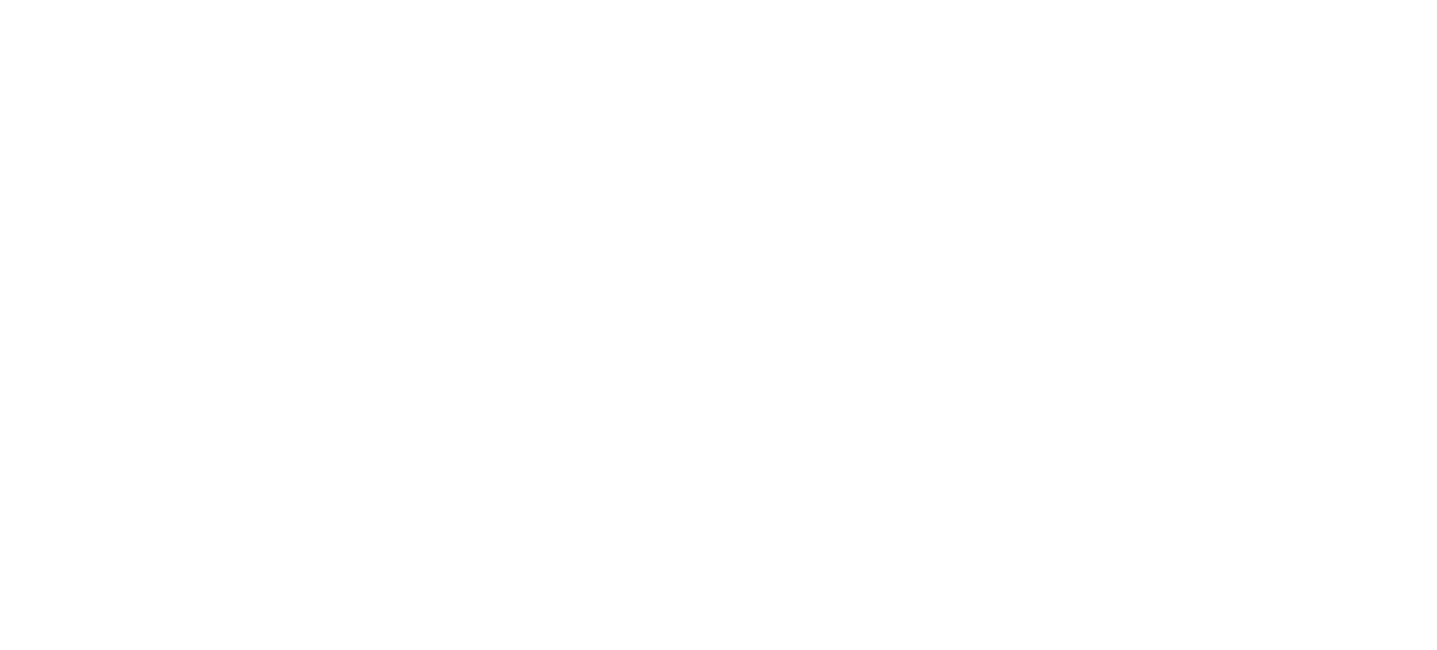scroll, scrollTop: 0, scrollLeft: 0, axis: both 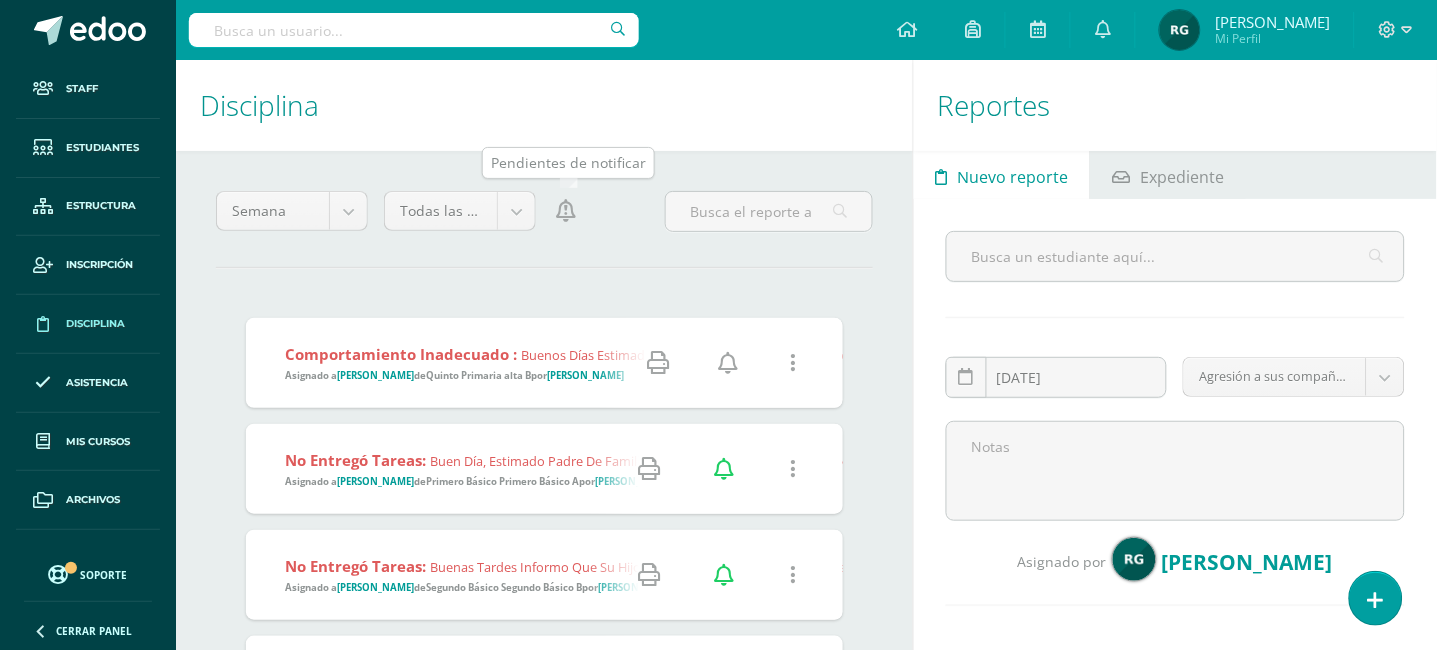 click at bounding box center [566, 211] 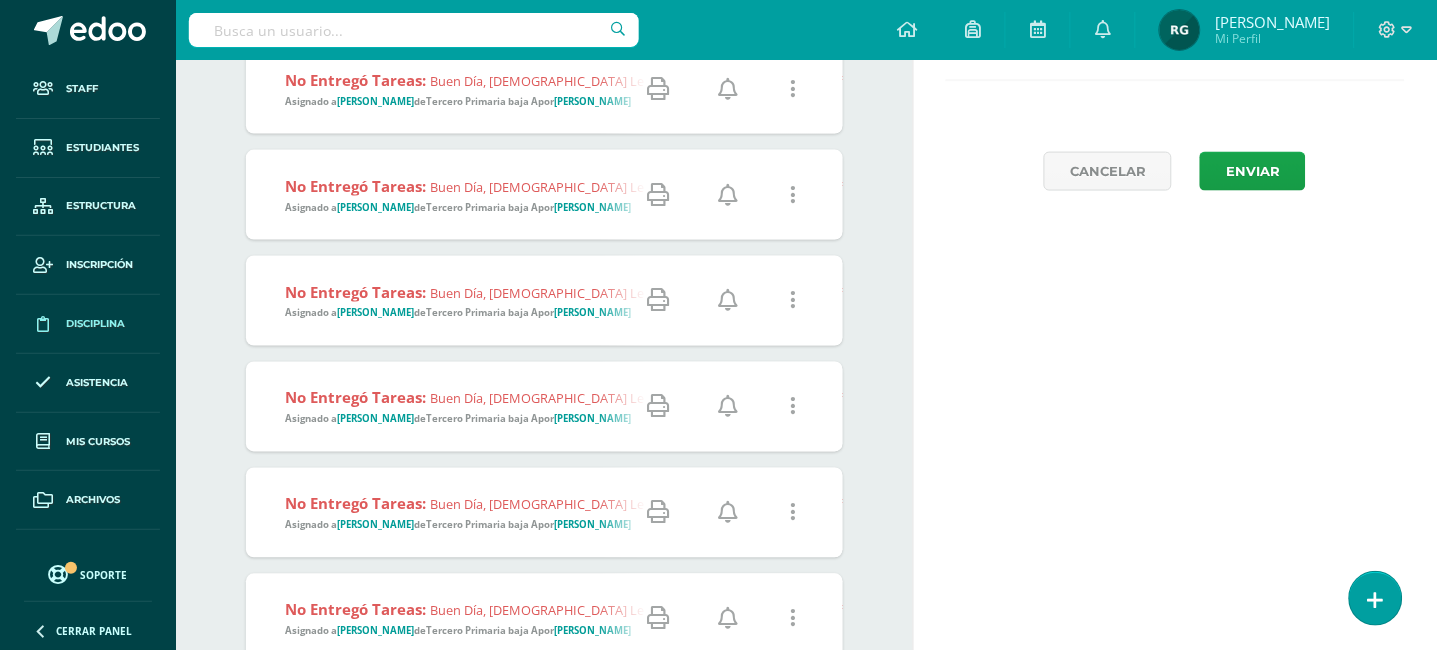 scroll, scrollTop: 0, scrollLeft: 0, axis: both 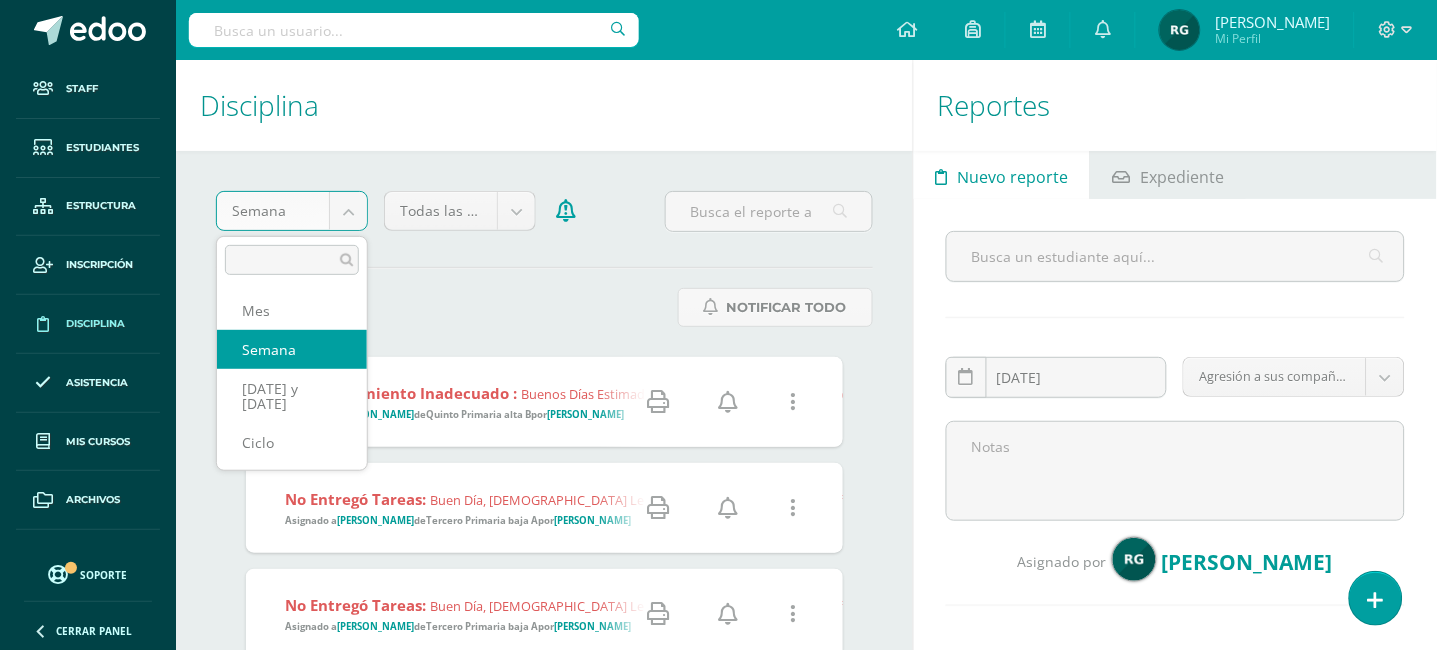click on "Staff Estudiantes Estructura Inscripción Disciplina Asistencia Mis cursos Archivos Reportes Soporte
Ayuda
Reportar un problema
Centro de ayuda
Últimas actualizaciones
10+ Cerrar panel
Comunicación y lenguaje
Primero
Básico
"A"
Actividades Estudiantes Planificación Dosificación
Educación Musical
Primero
Básico
"A"
Actividades Estudiantes Planificación Dosificación
Idioma Extranjero
Primero
Básico
"A"
Avisos" at bounding box center [718, 325] 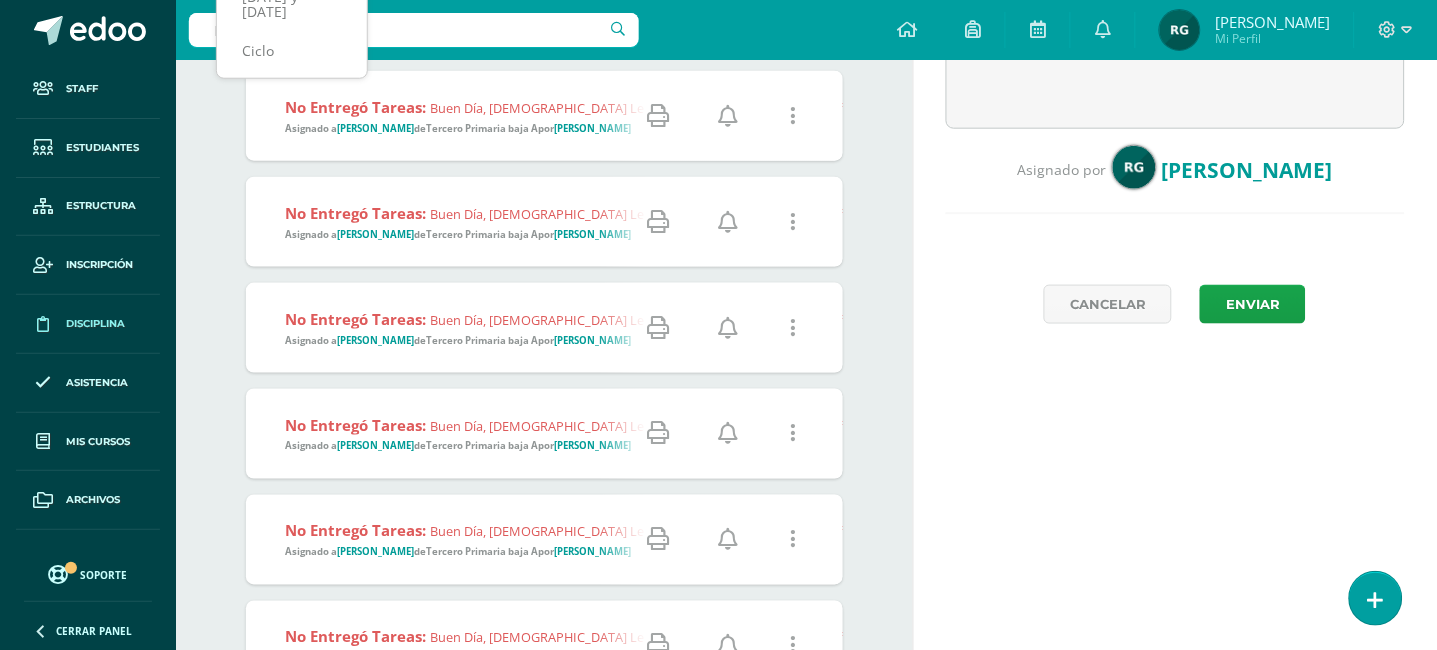 scroll, scrollTop: 0, scrollLeft: 0, axis: both 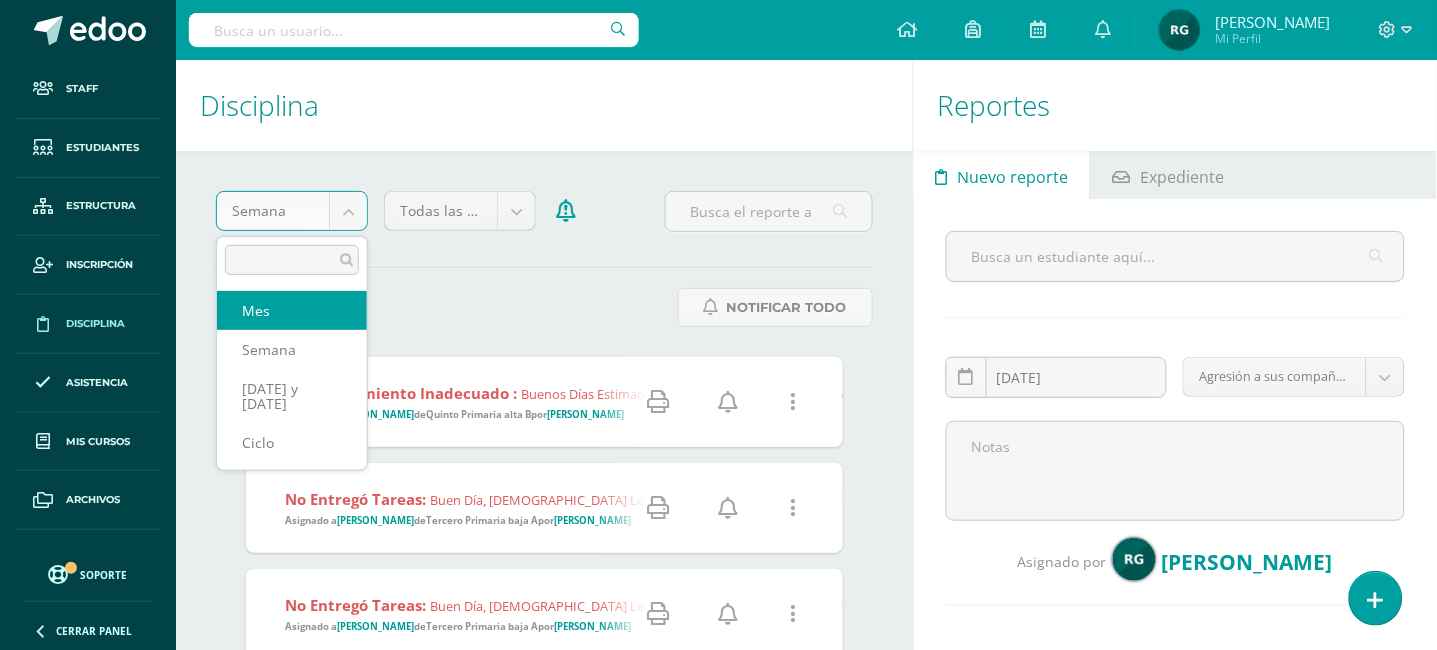 select on "month" 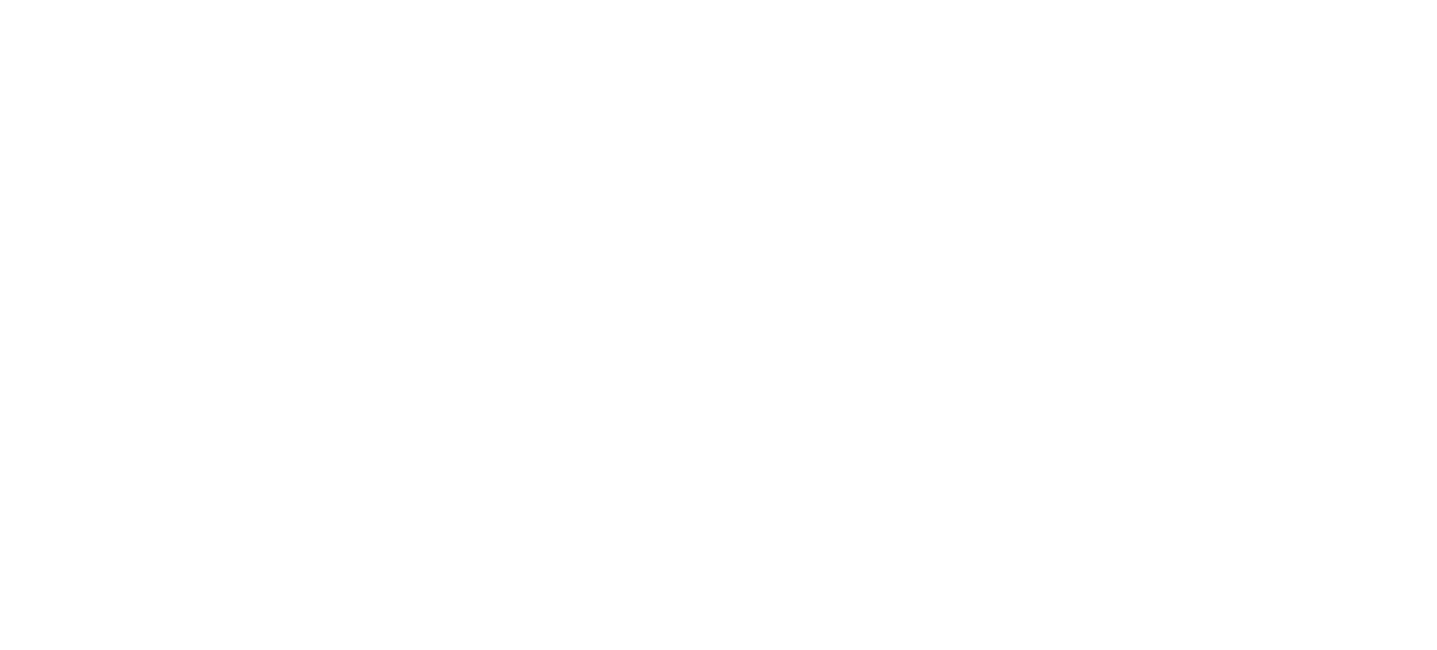 scroll, scrollTop: 0, scrollLeft: 0, axis: both 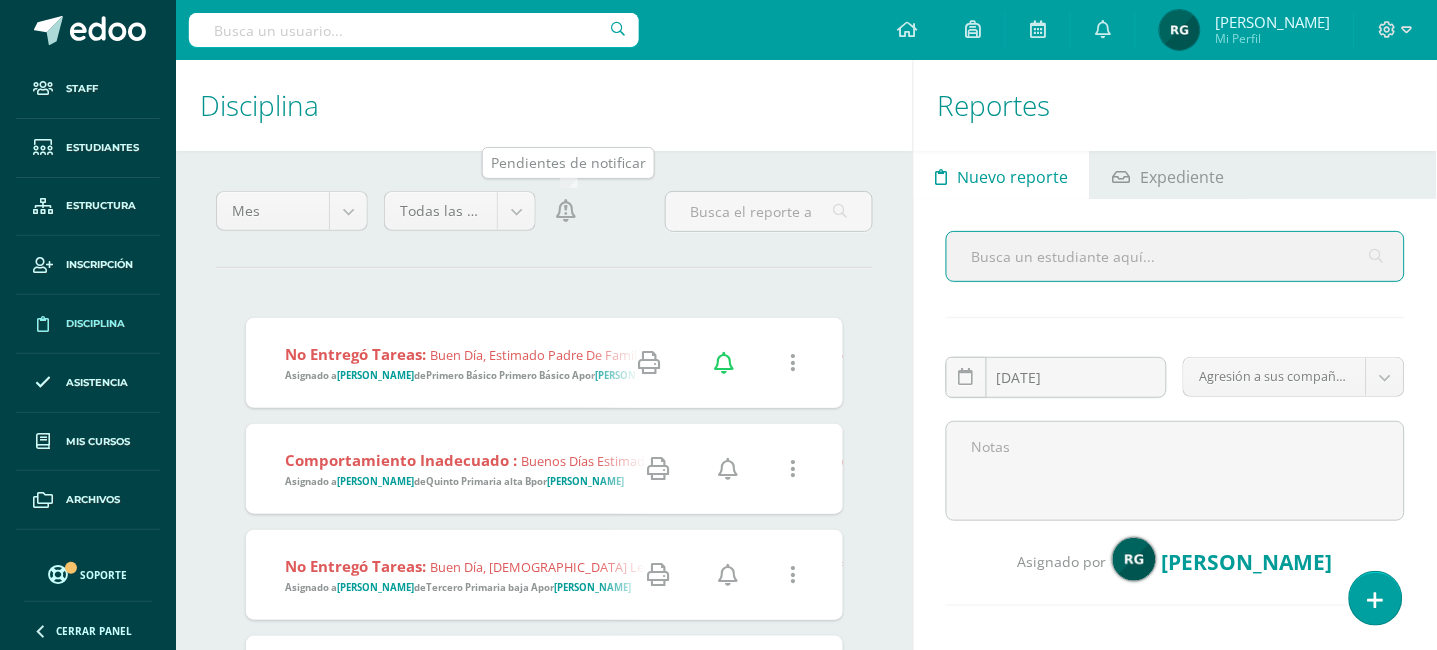 click at bounding box center [566, 211] 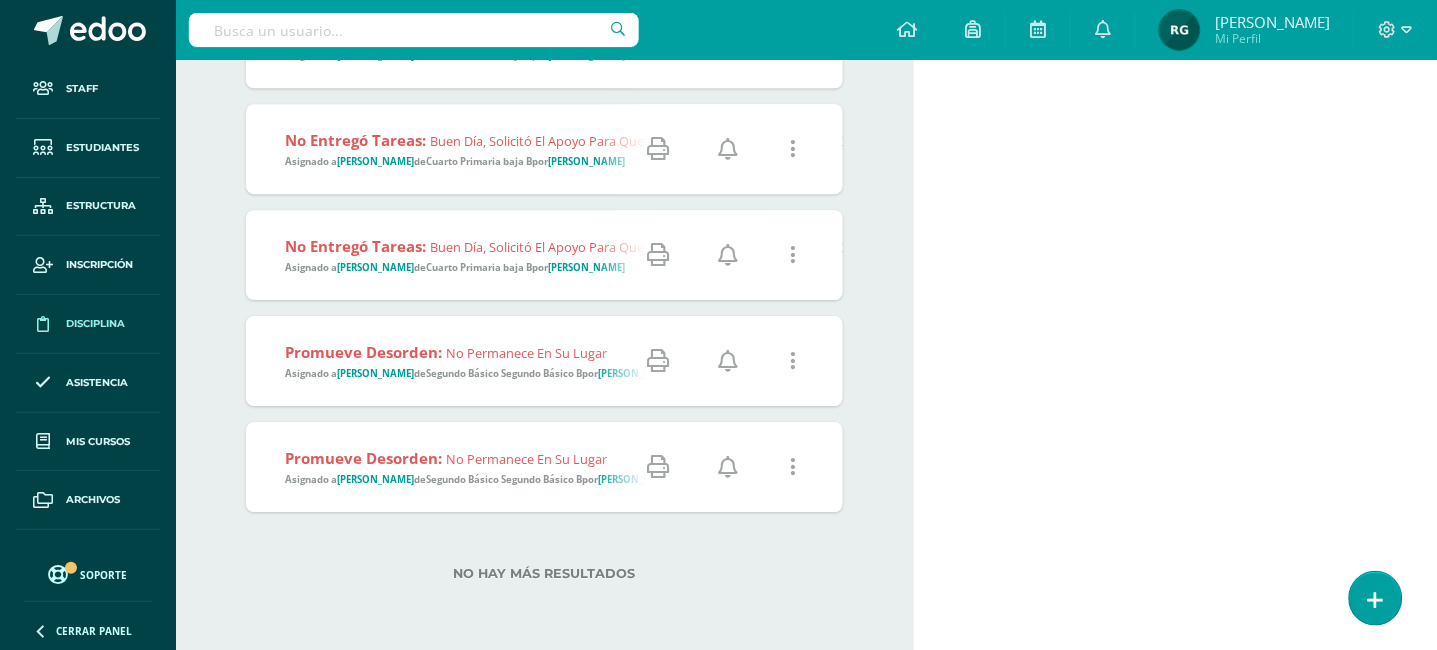 scroll, scrollTop: 4519, scrollLeft: 0, axis: vertical 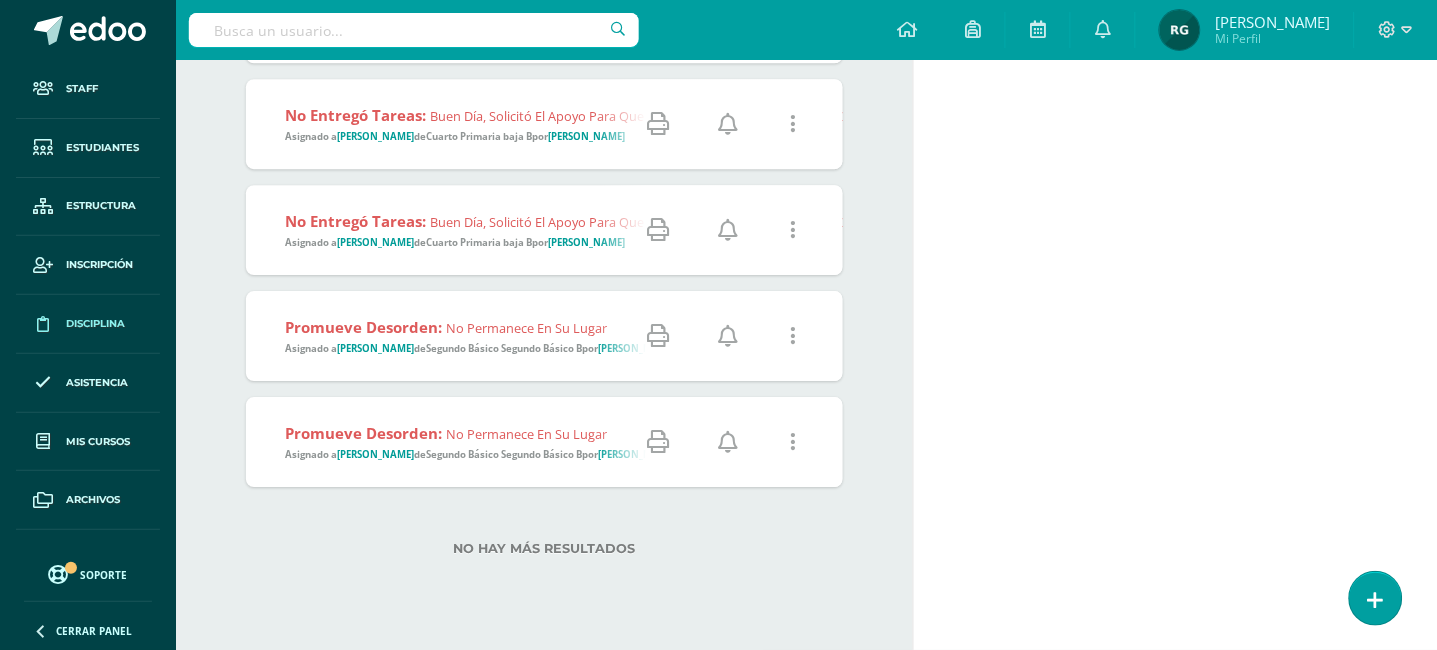 click on "Promueve desorden:
No permanece en su lugar
Asignado a
Ervin Molina
de
Segundo Básico Segundo Básico B
por
Melvin López" at bounding box center [472, 336] 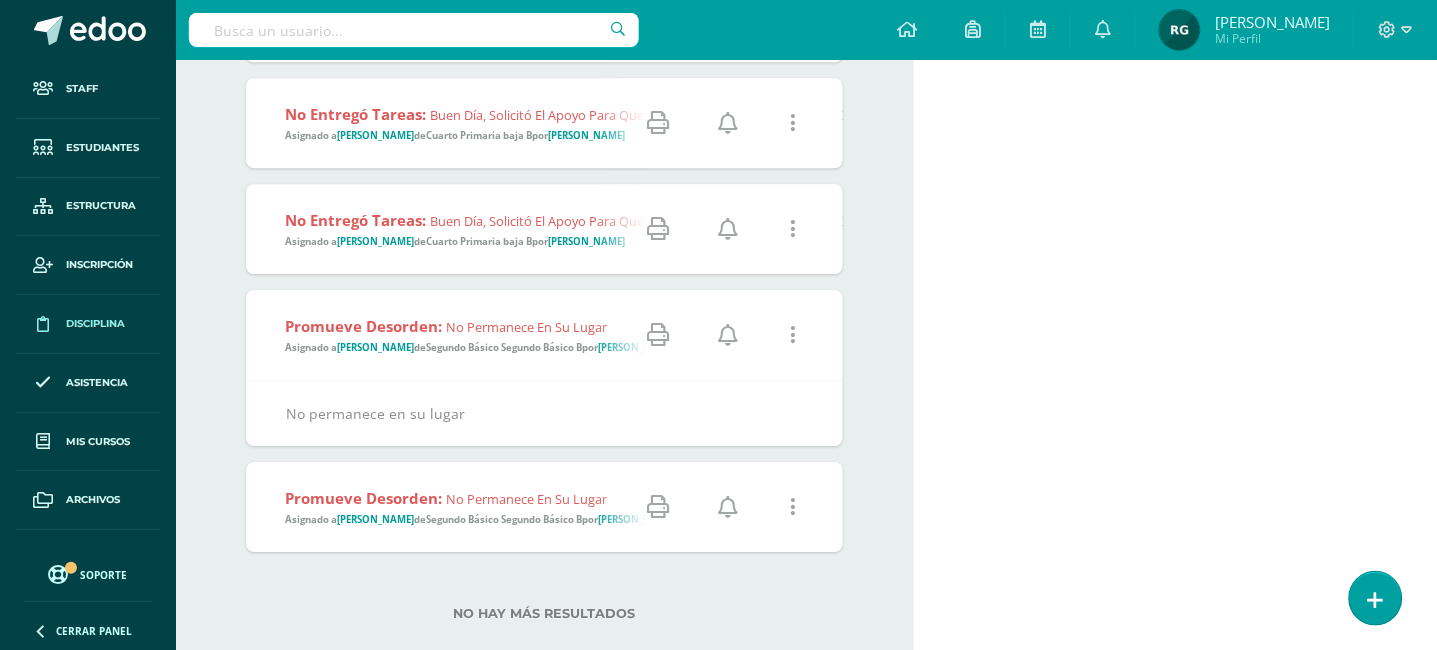 click at bounding box center (794, 335) 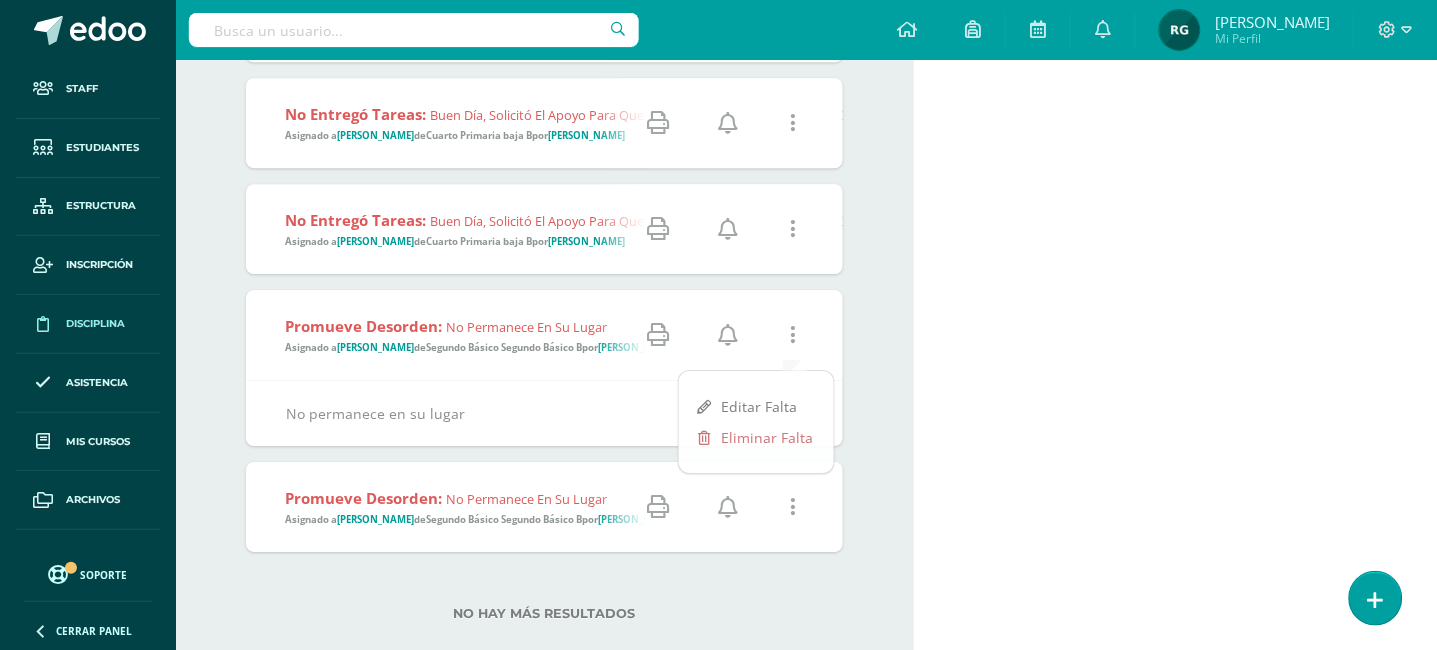 click on "Mes                             Mes Semana Ayer y hoy Ciclo     Todas las categorías                             Todas las categorías Falta relacionada con maestros Falta relacionada con maestros Academicas Presentación personal Bus Conductual Notificar Todo
¡Estás a punto de
notificar todo  el listado de faltas
disciplinarias!
Esta acción notificara a los tutores todas las faltas
en este listado que no han sido notificadas.
Cancelar Continuar
Comportamiento inadecuado  :
Asignado a
Henry Cisneros
de
Quinto Primaria alta B
por
Rosana Ortiz" at bounding box center (544, -1827) 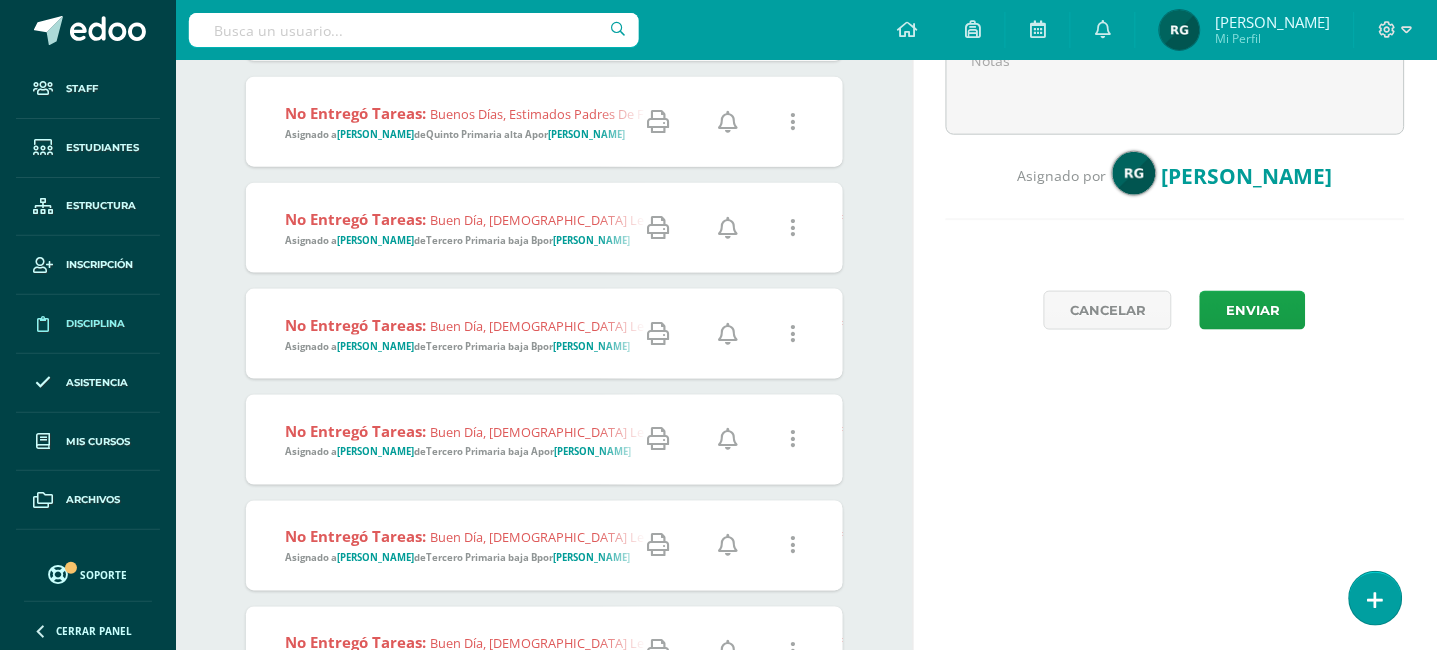 scroll, scrollTop: 0, scrollLeft: 0, axis: both 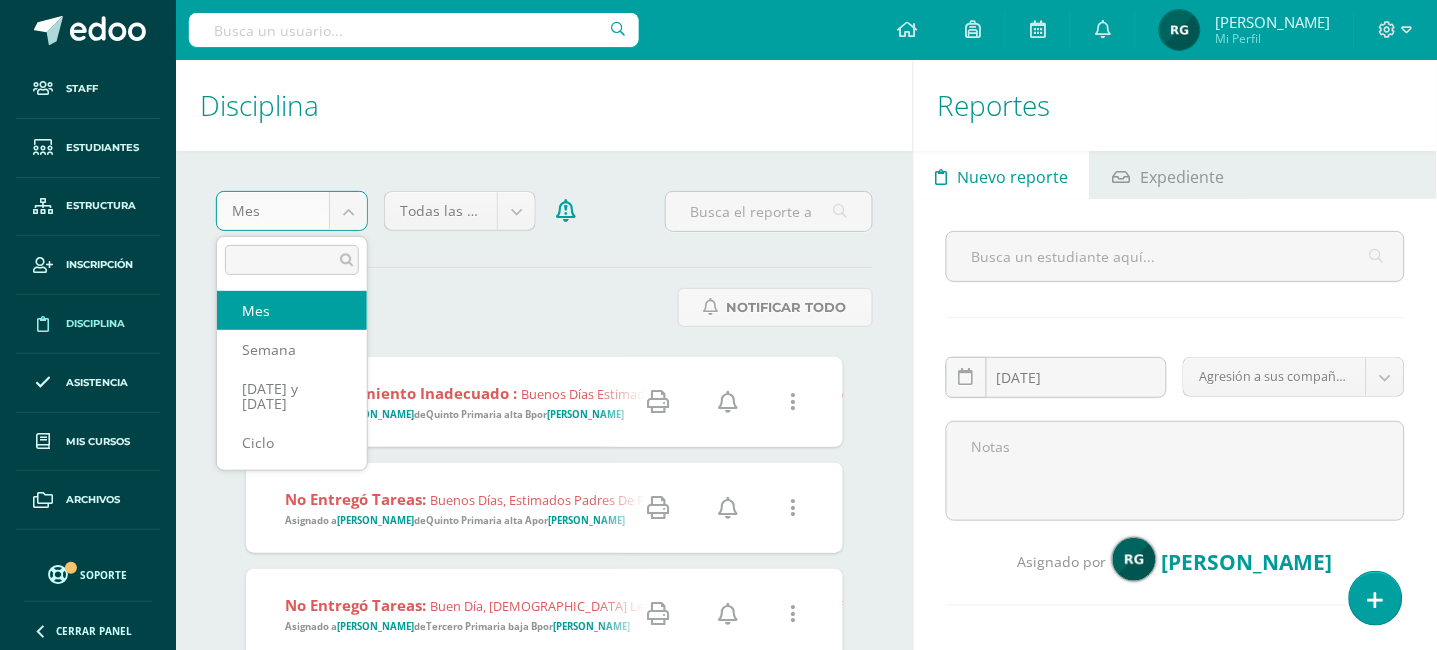click on "Staff Estudiantes Estructura Inscripción Disciplina Asistencia Mis cursos Archivos Reportes Soporte
Ayuda
Reportar un problema
Centro de ayuda
Últimas actualizaciones
10+ Cerrar panel
Comunicación y lenguaje
Primero
Básico
"A"
Actividades Estudiantes Planificación Dosificación
Educación Musical
Primero
Básico
"A"
Actividades Estudiantes Planificación Dosificación
Idioma Extranjero
Primero
Básico
"A"
Avisos" at bounding box center (718, 325) 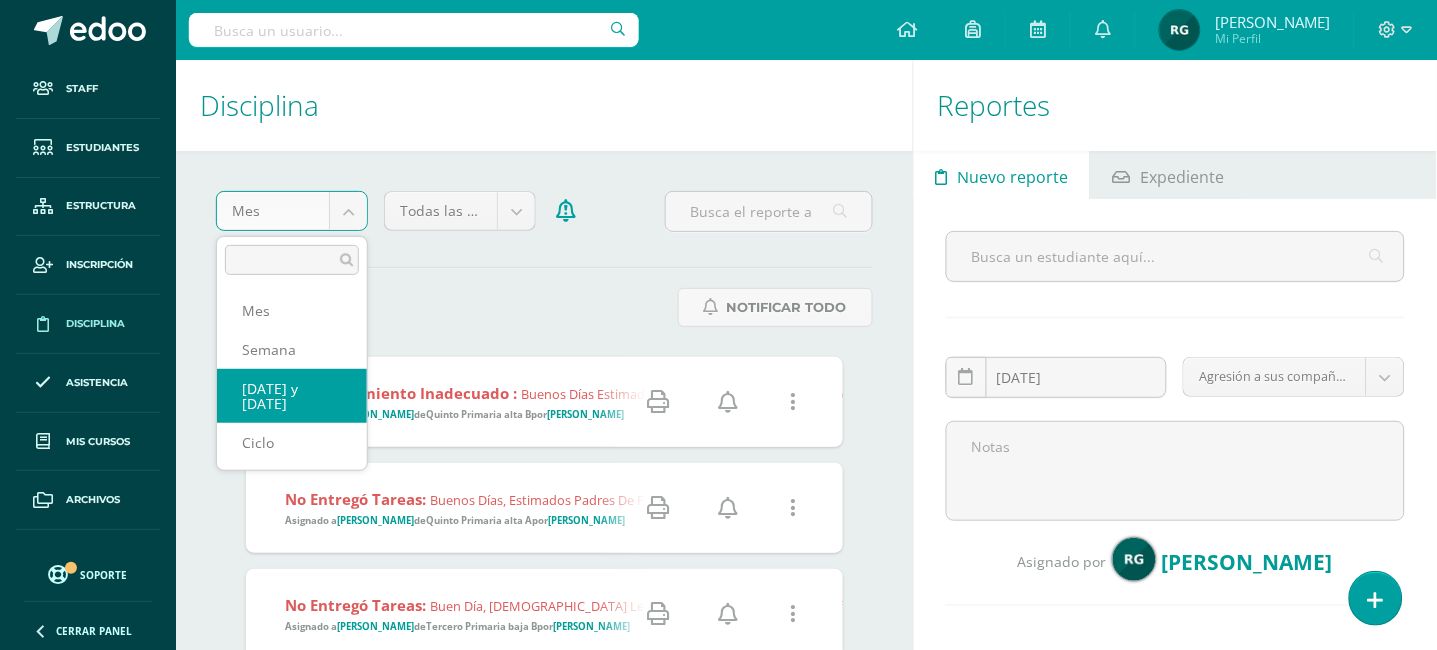 select on "today" 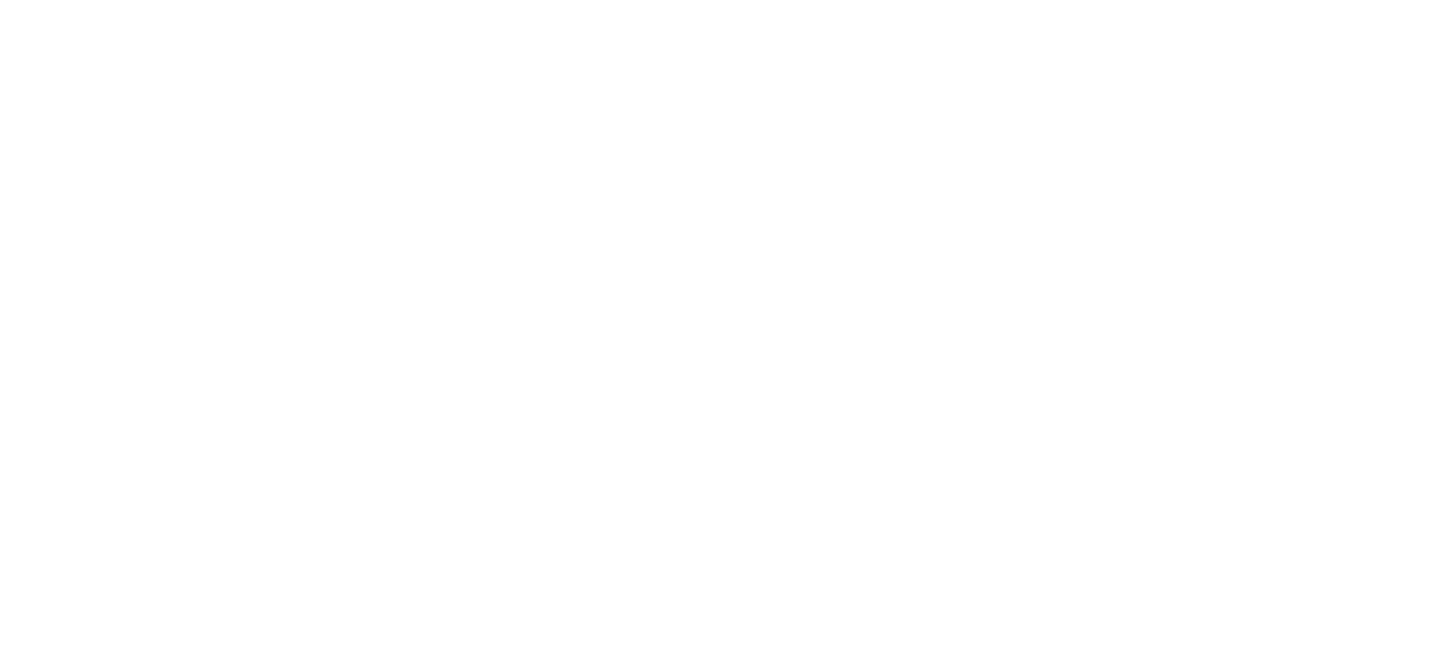 scroll, scrollTop: 0, scrollLeft: 0, axis: both 